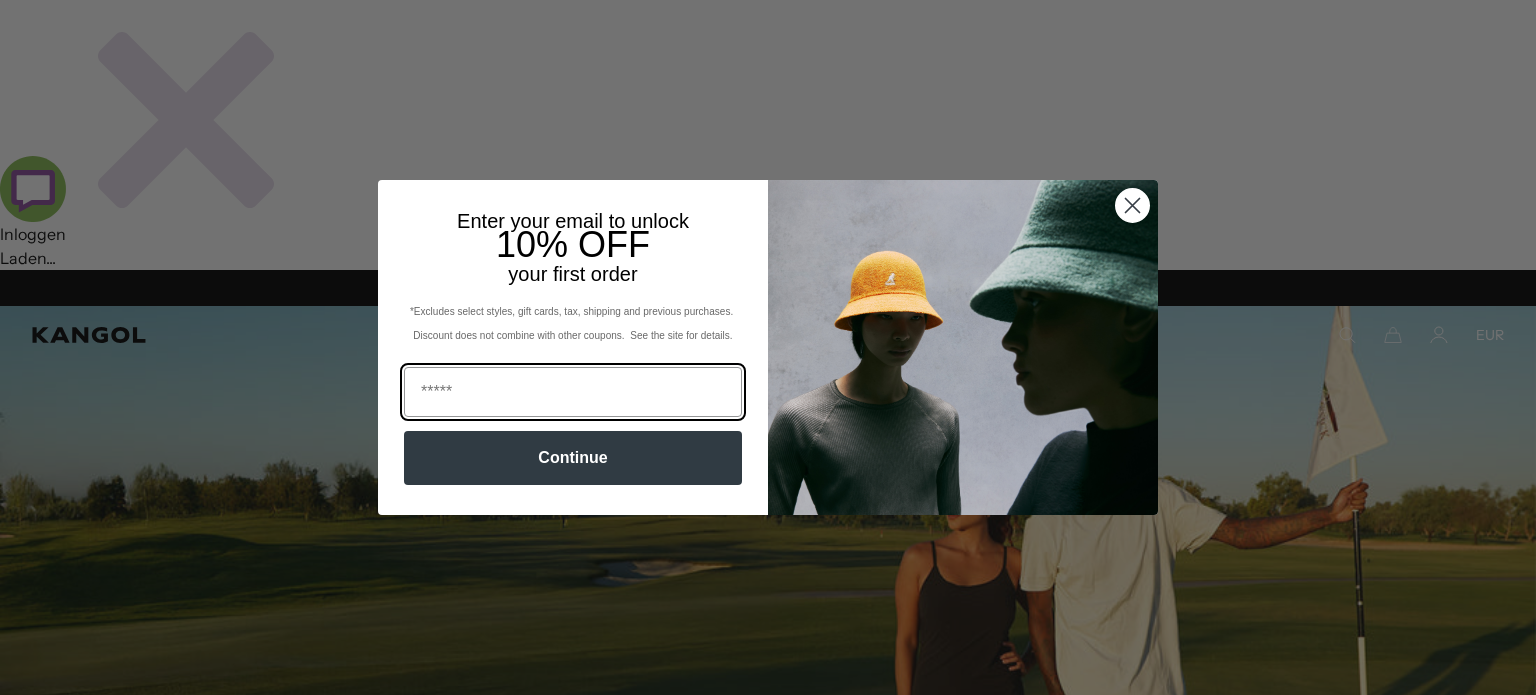 scroll, scrollTop: 0, scrollLeft: 0, axis: both 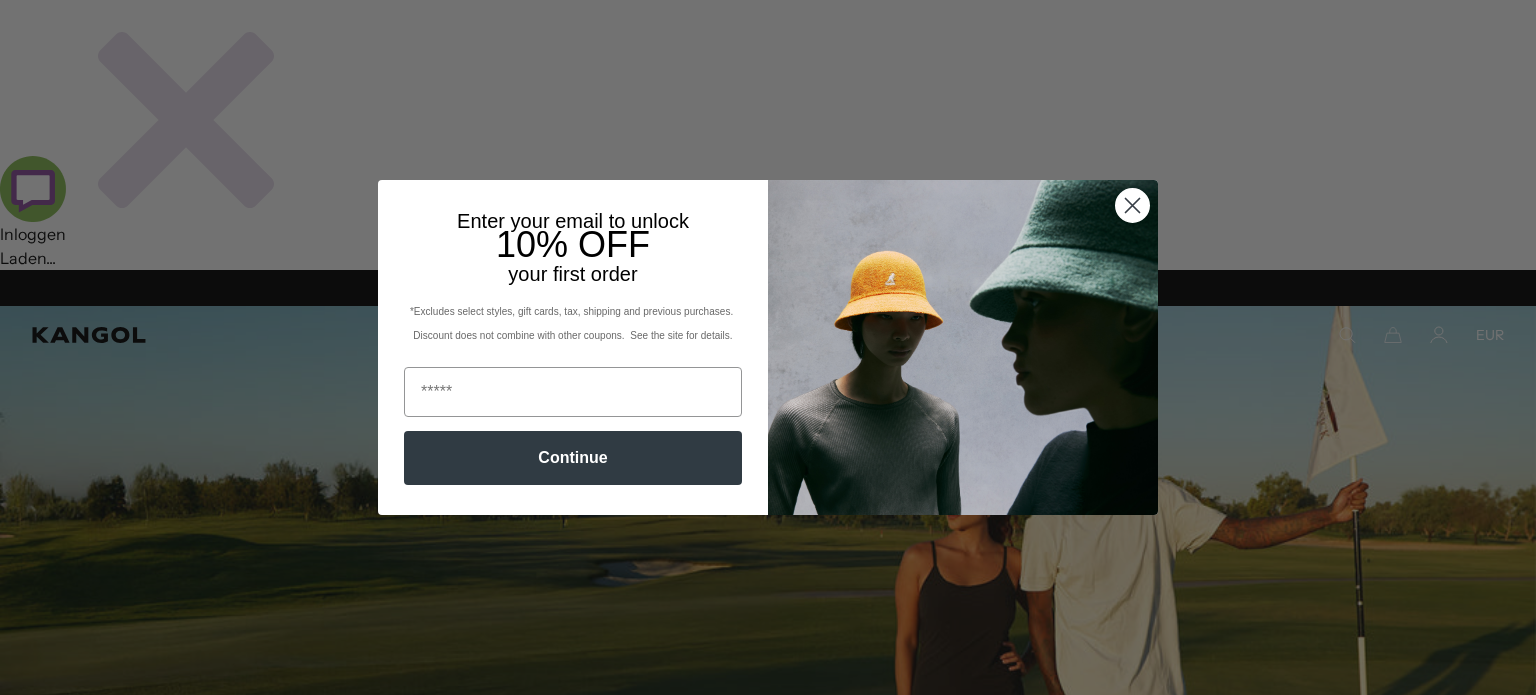 click 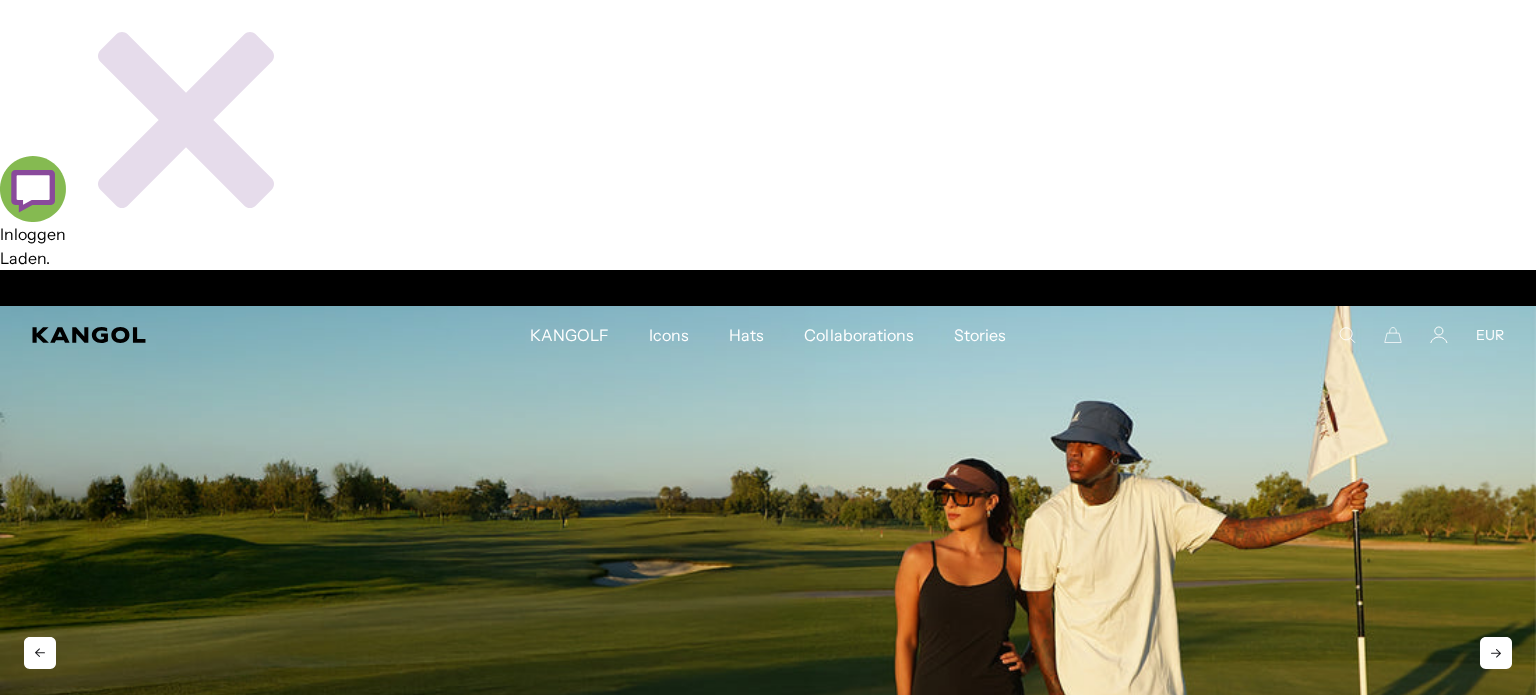 scroll, scrollTop: 0, scrollLeft: 412, axis: horizontal 